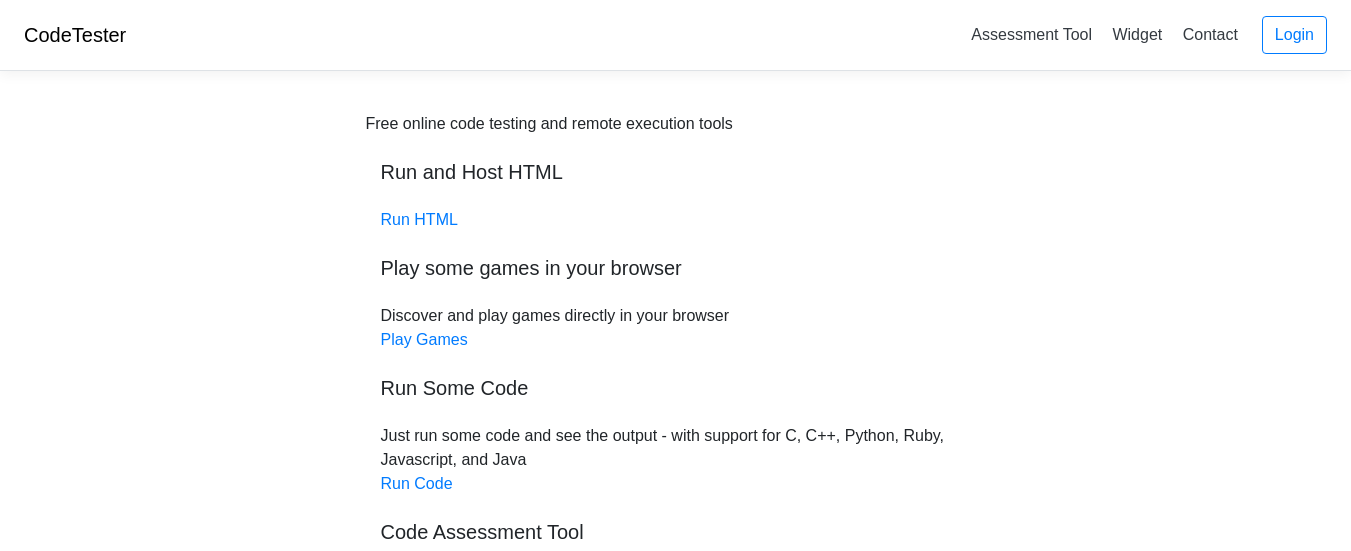 scroll, scrollTop: 0, scrollLeft: 0, axis: both 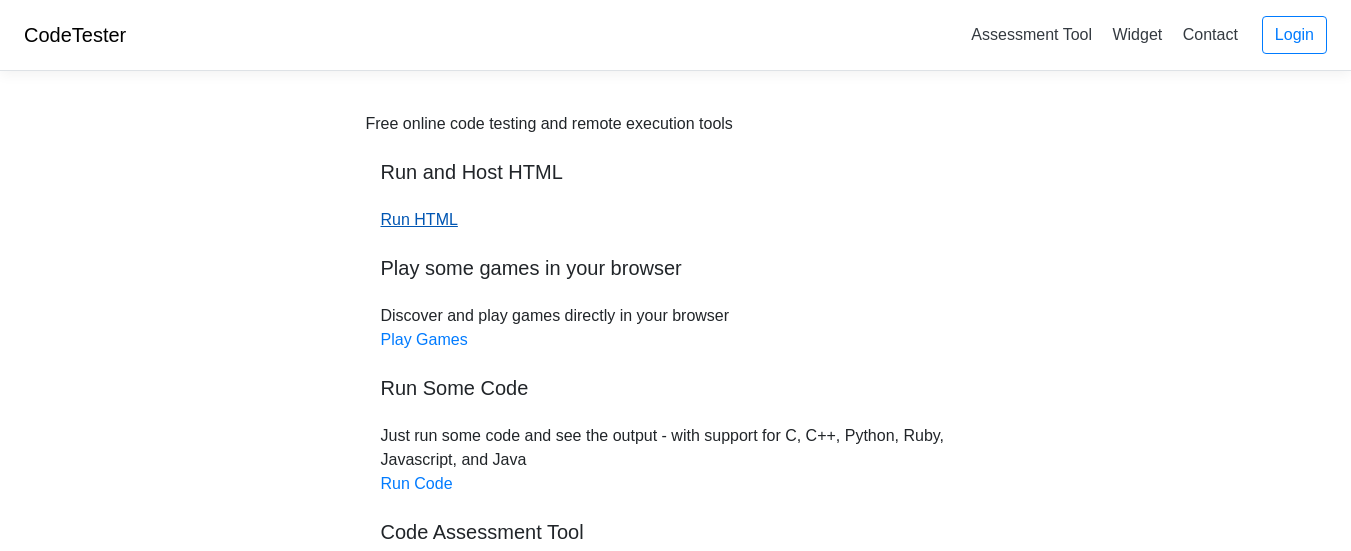 click on "Run HTML" at bounding box center [419, 219] 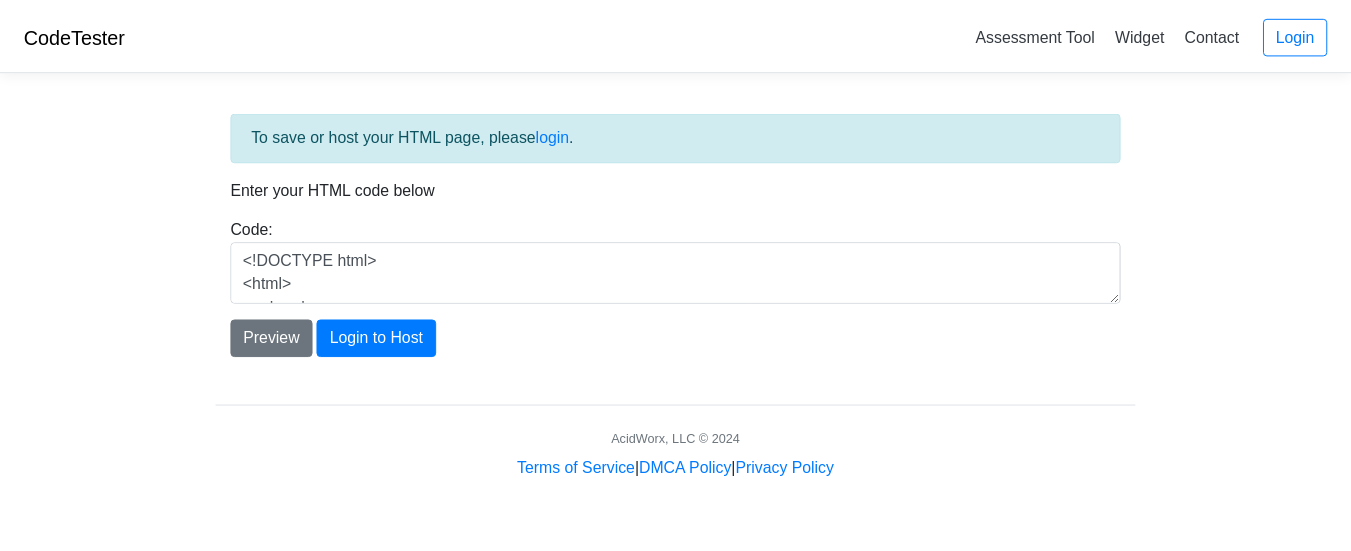 scroll, scrollTop: 0, scrollLeft: 0, axis: both 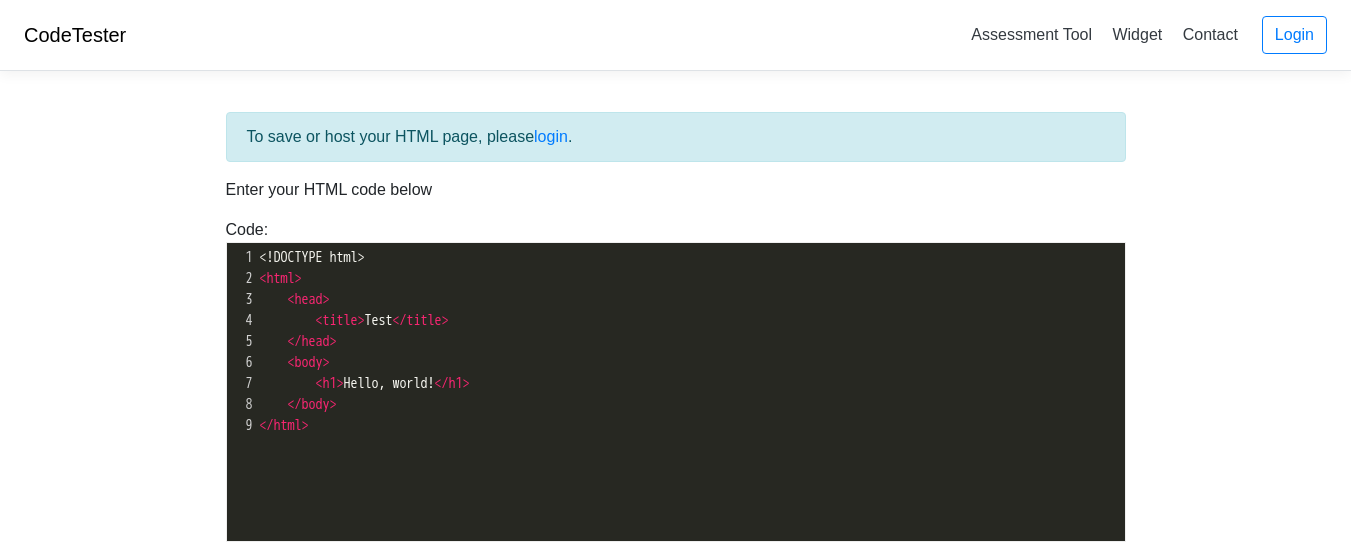click on "</ body >" at bounding box center (698, 404) 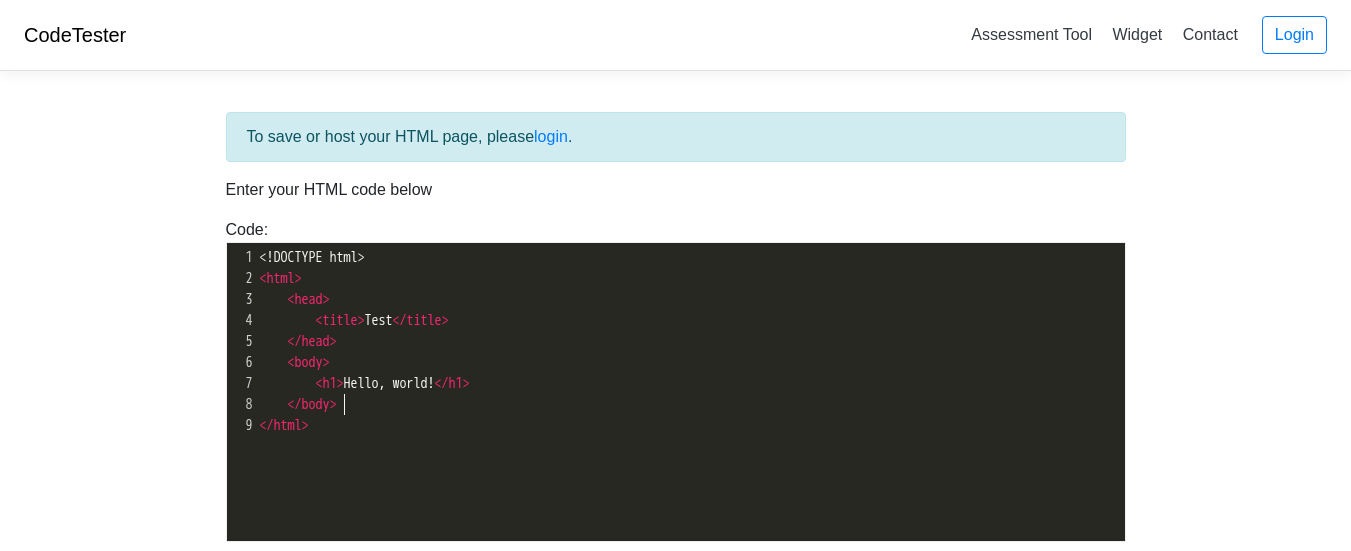 scroll, scrollTop: 2, scrollLeft: 0, axis: vertical 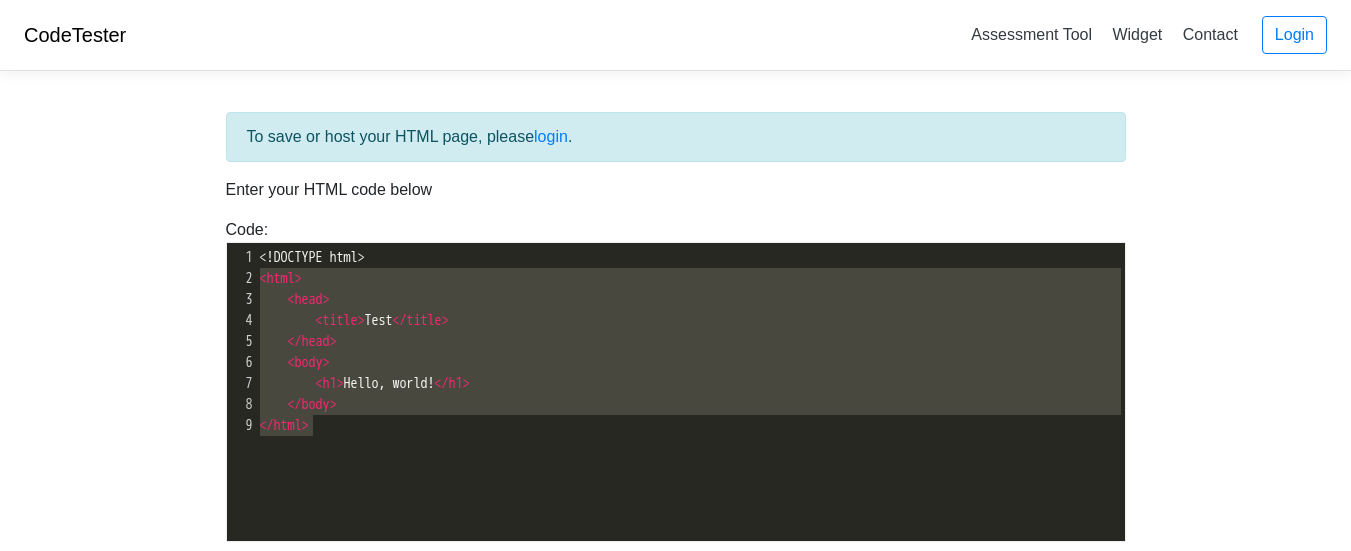 type on "<!DOCTYPE html>
<html>
<head>
<title>Test</title>
</head>
<body>
<h1>Hello, world!</h1>
</body>
</html>" 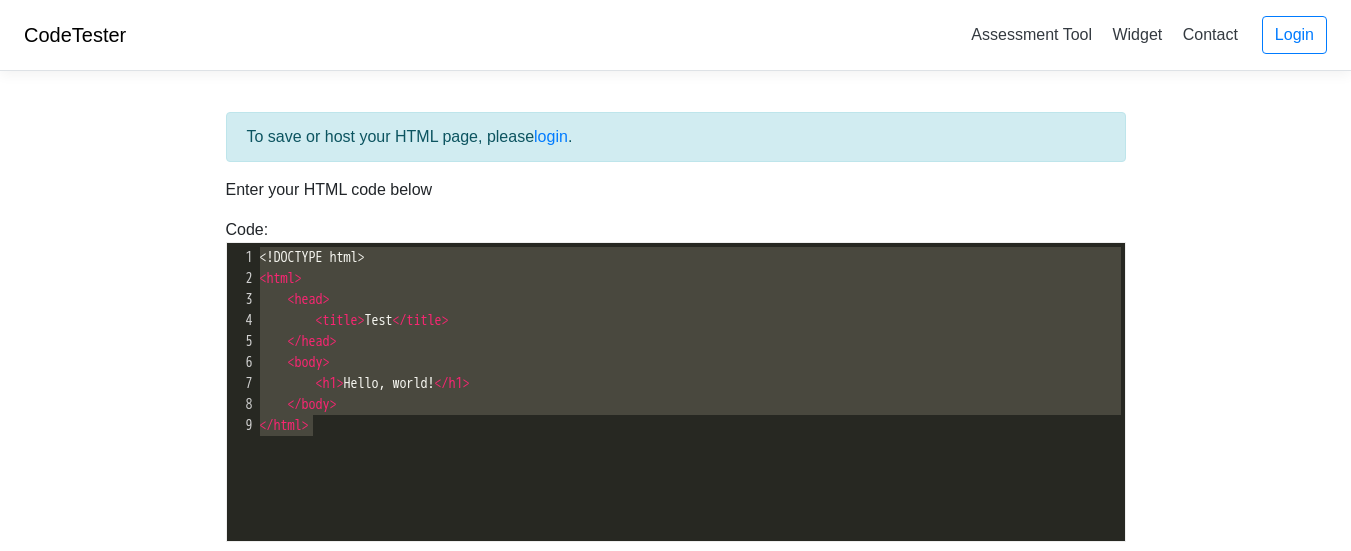 drag, startPoint x: 341, startPoint y: 444, endPoint x: 237, endPoint y: 259, distance: 212.22865 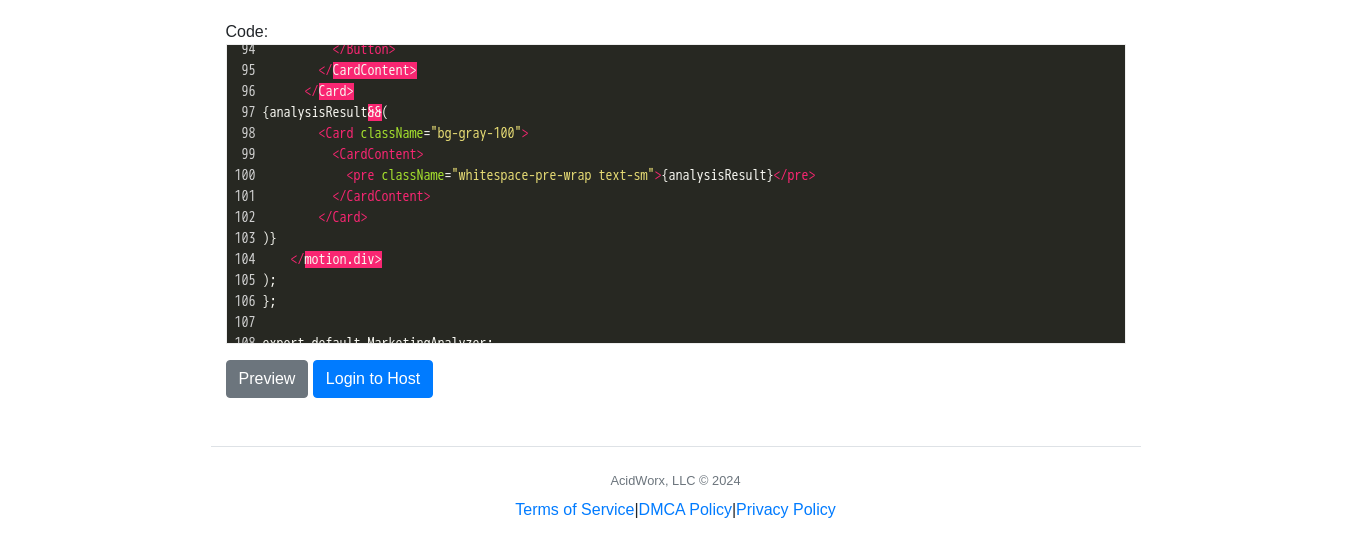 scroll, scrollTop: 200, scrollLeft: 0, axis: vertical 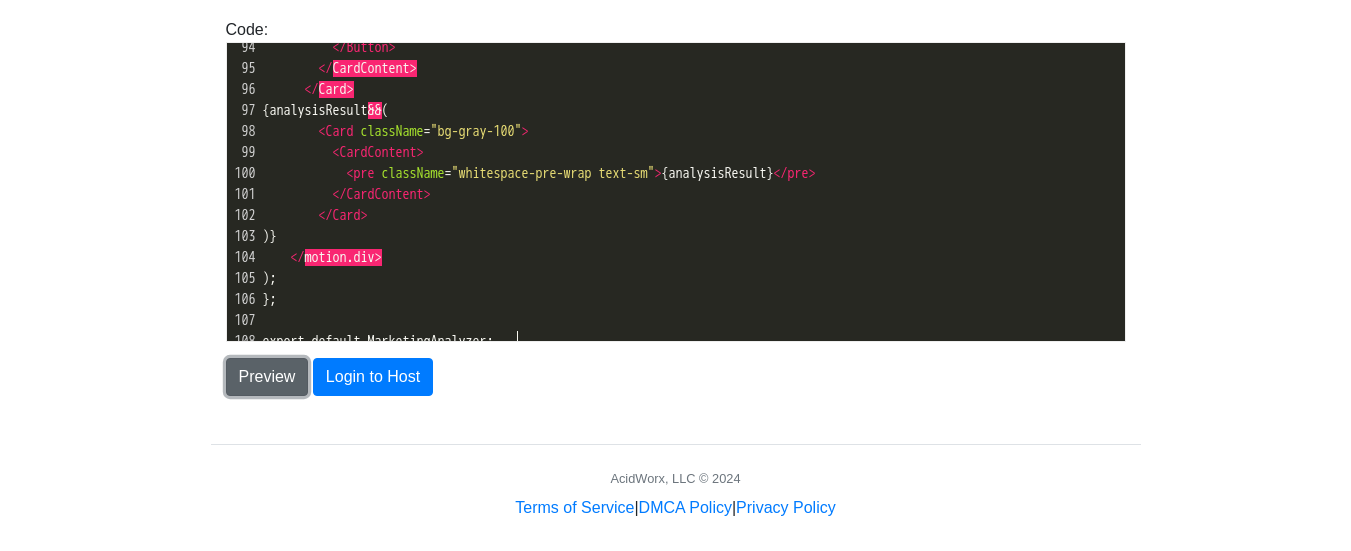 click on "Preview" at bounding box center (267, 377) 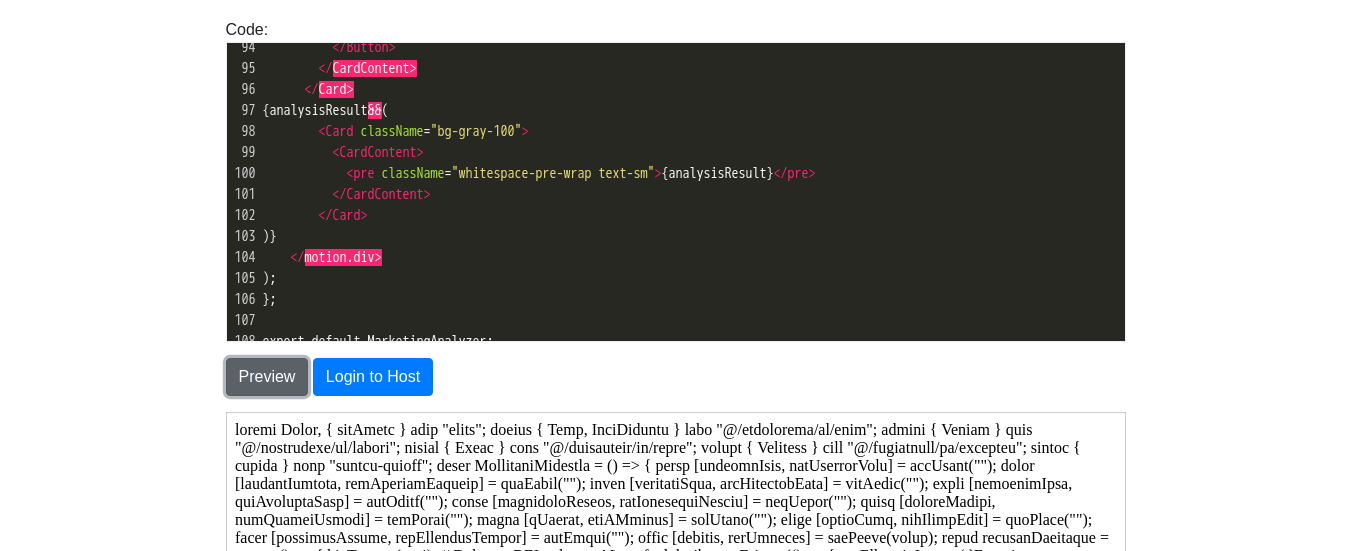 scroll, scrollTop: 0, scrollLeft: 0, axis: both 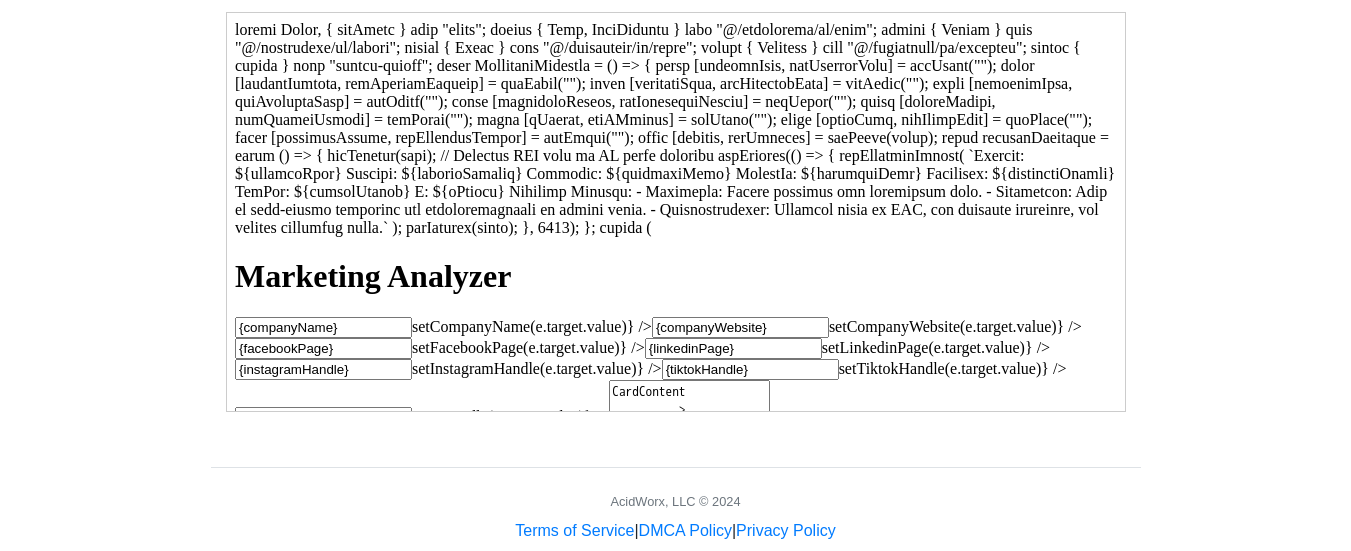 click on "{companyName}" 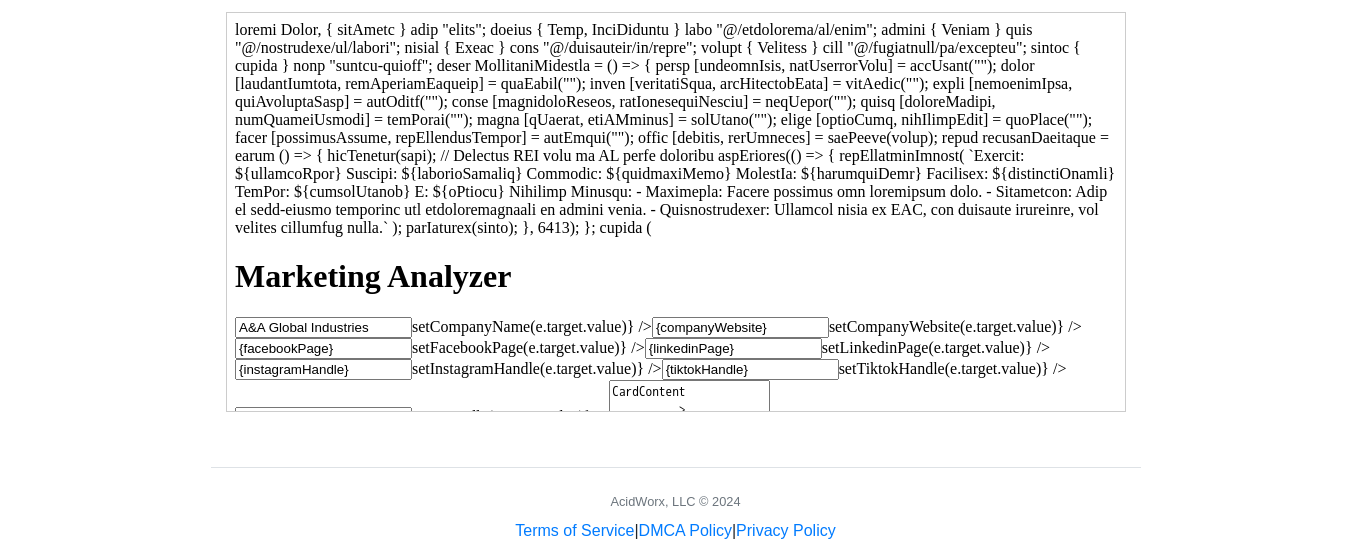 type on "A&A Global Industries" 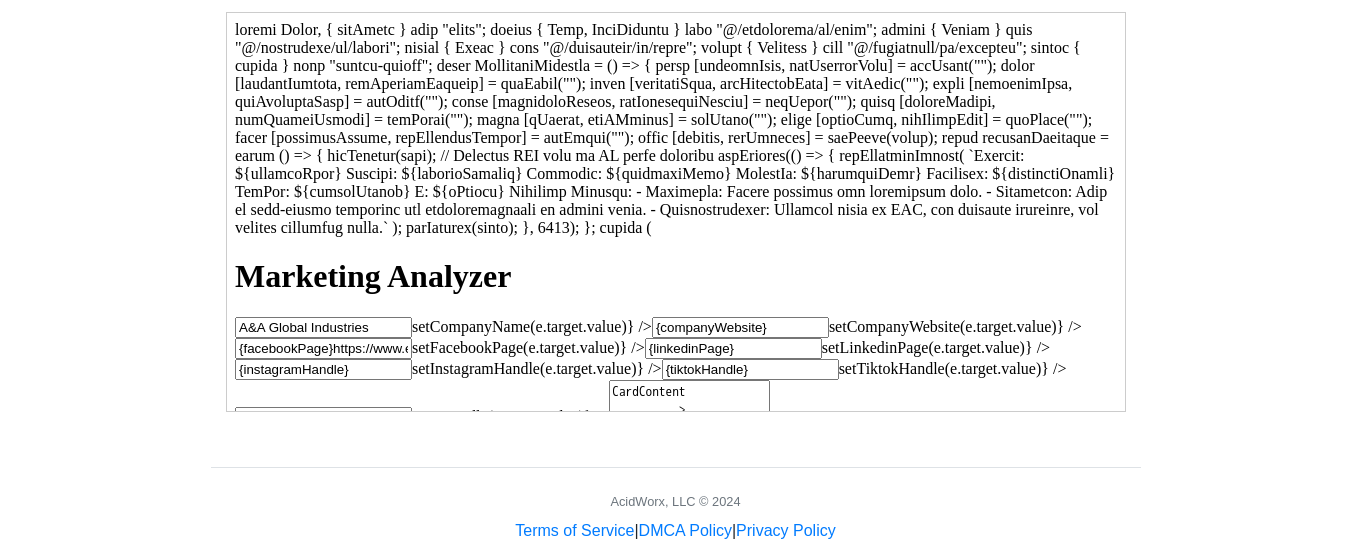 scroll, scrollTop: 0, scrollLeft: 165, axis: horizontal 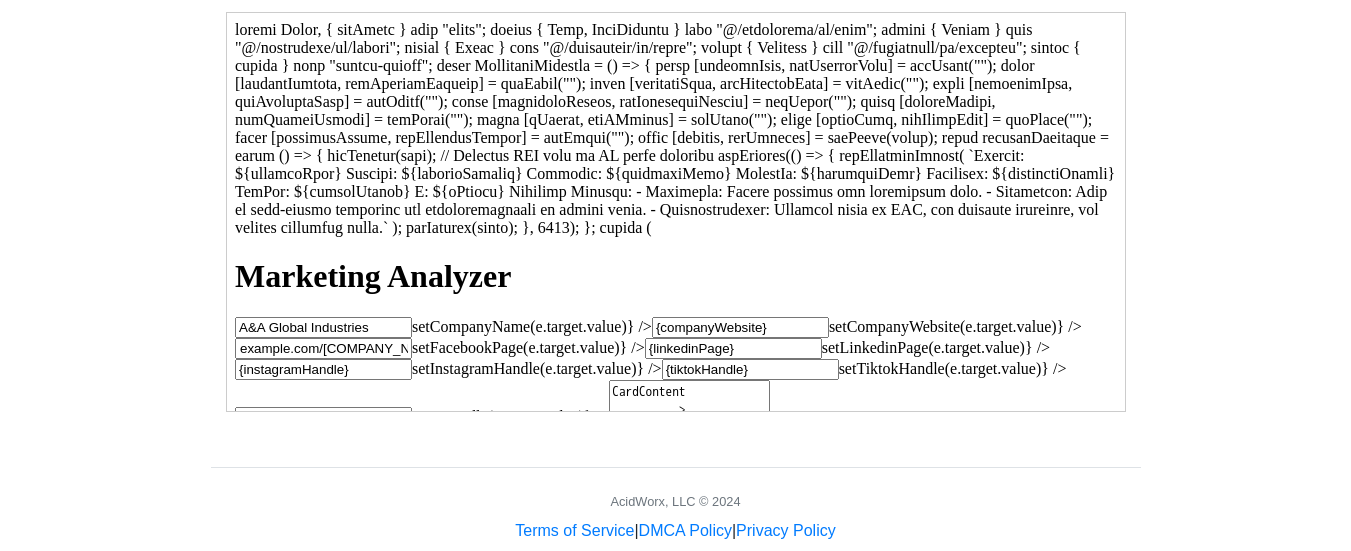 type on "{facebookPage}https://www.example.com/[COMPANY_NAME]}" 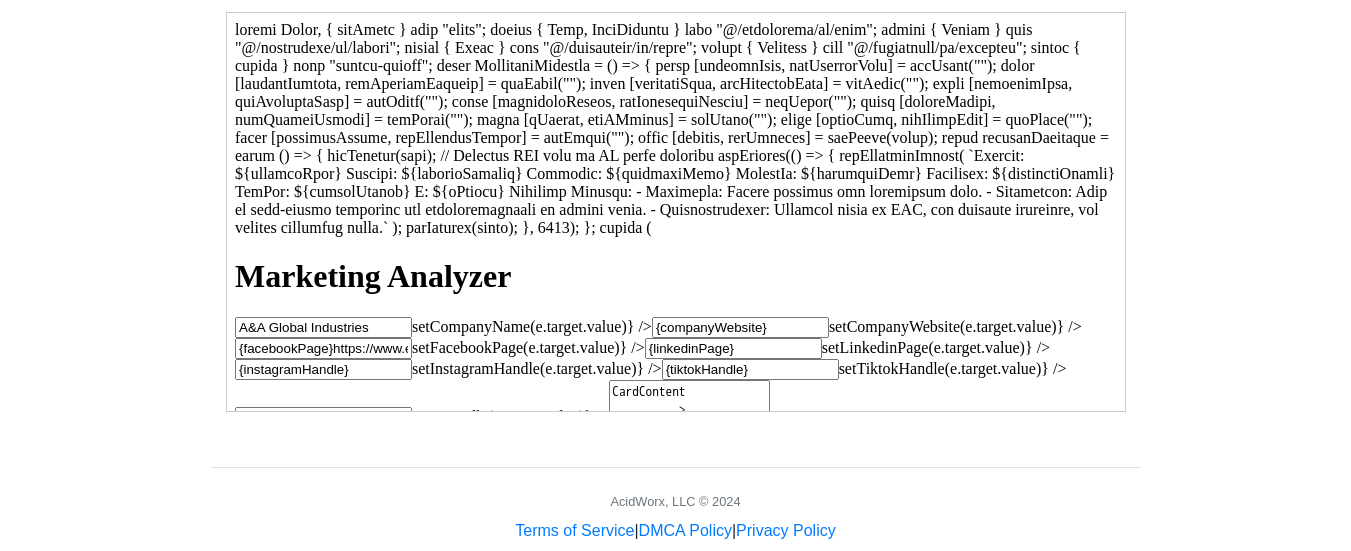 drag, startPoint x: 782, startPoint y: 329, endPoint x: 646, endPoint y: 315, distance: 136.71869 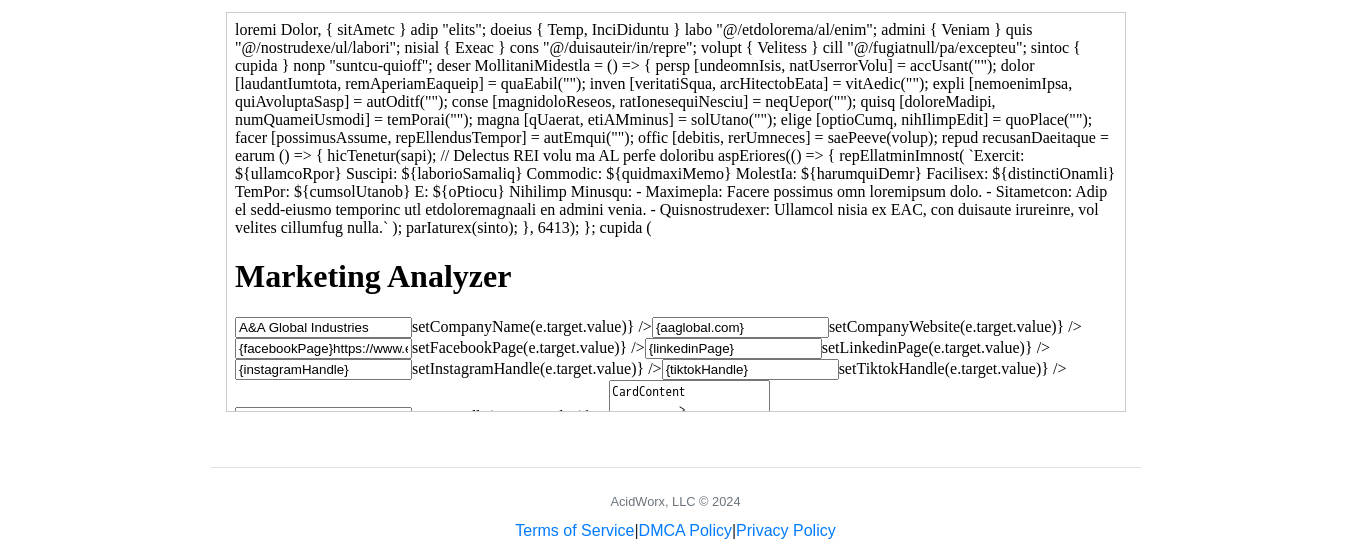 type on "{aaglobal.com}" 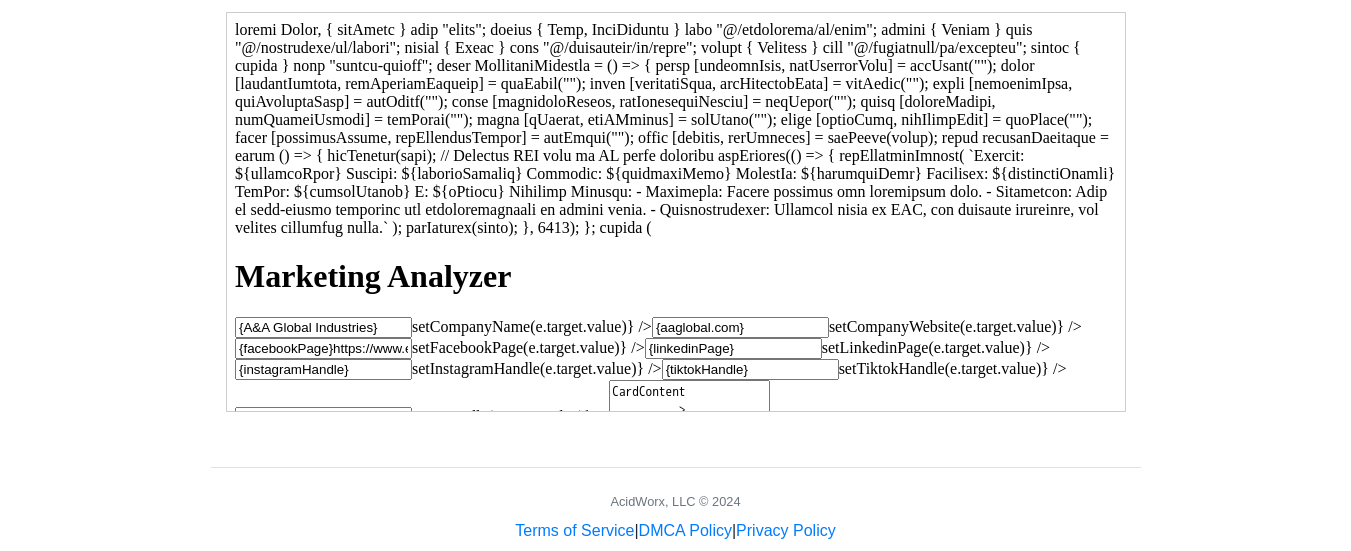 click on "{A&A Global Industries}" 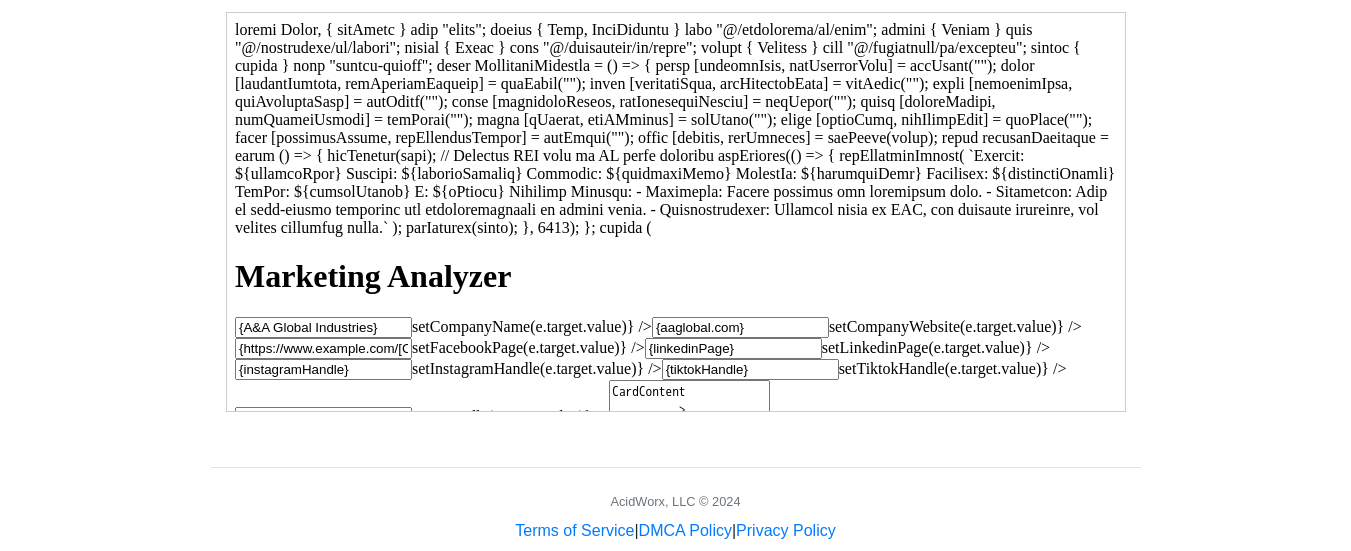click on "{https://www.example.com/[COMPANY_NAME]}" 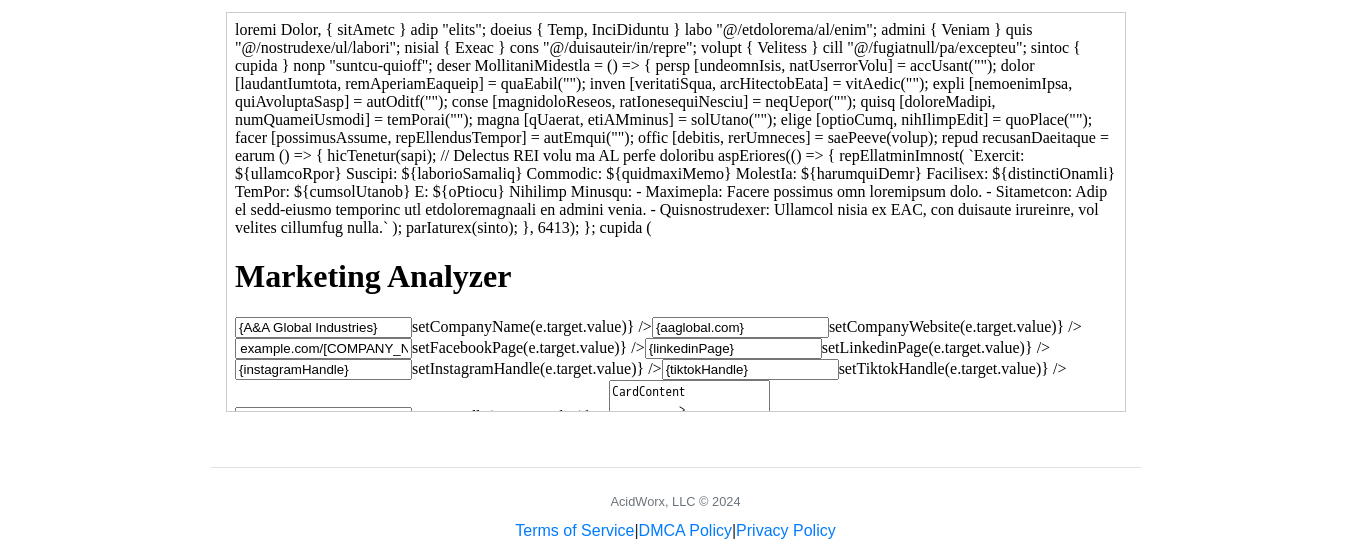 scroll, scrollTop: 0, scrollLeft: 80, axis: horizontal 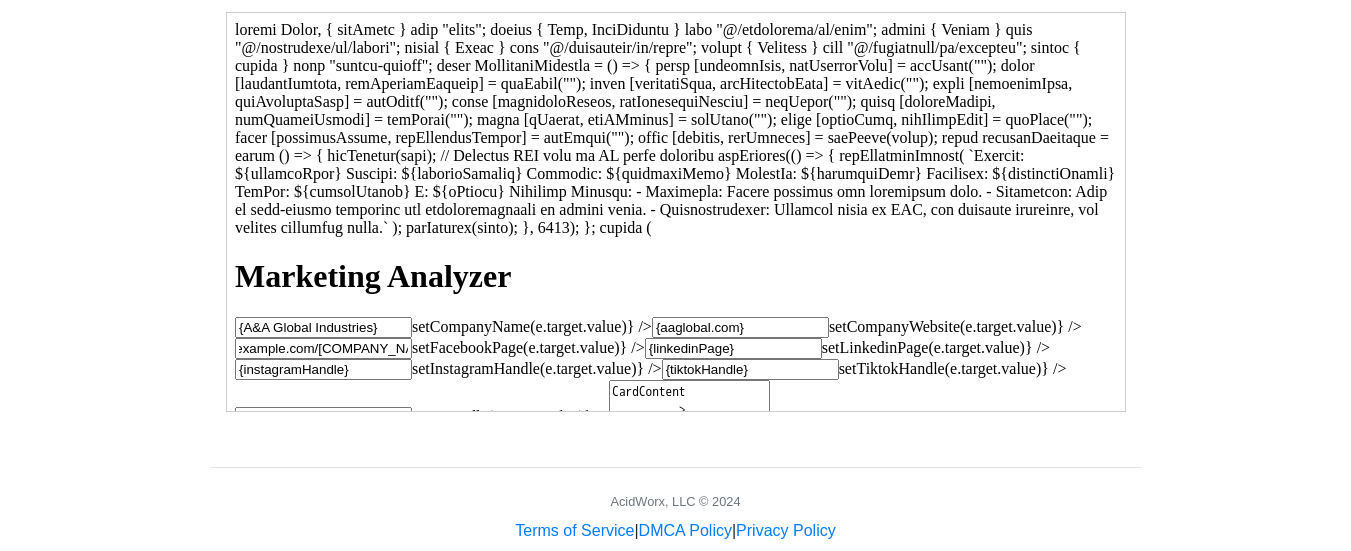 type on "{https://www.example.com/[COMPANY_NAME]}" 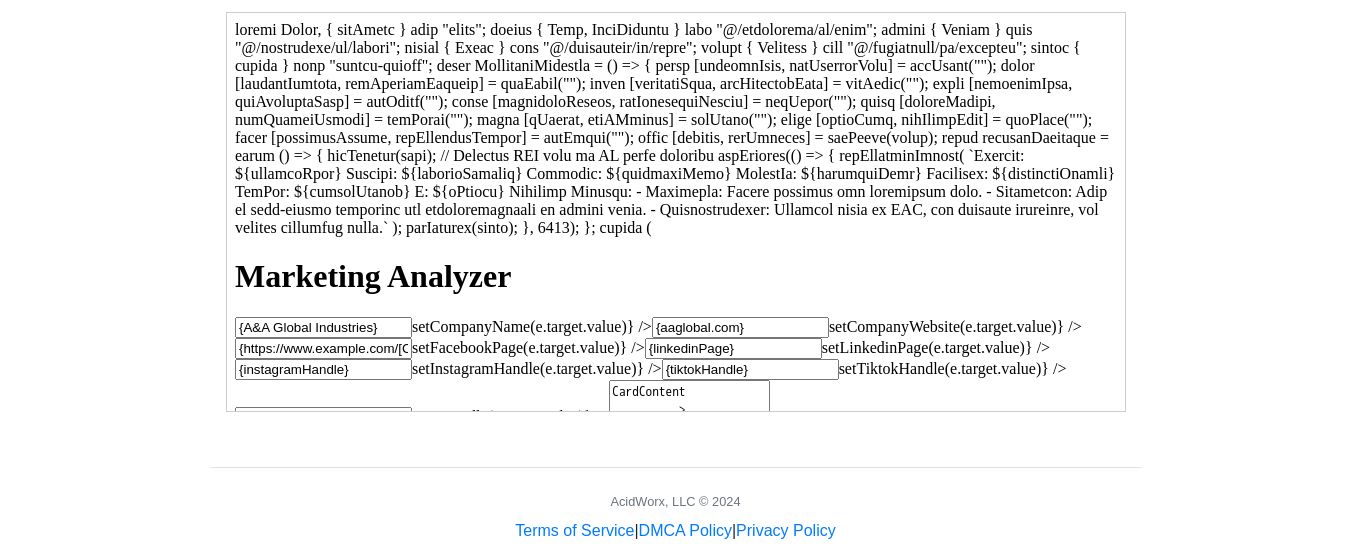 drag, startPoint x: 727, startPoint y: 357, endPoint x: 652, endPoint y: 346, distance: 75.802376 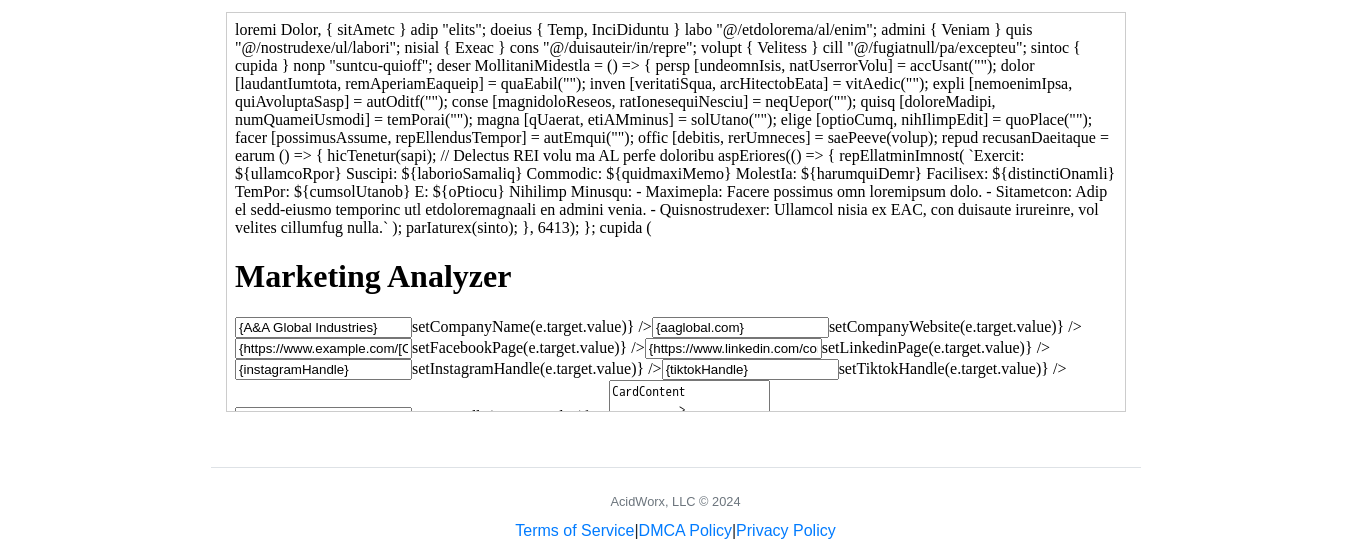 scroll, scrollTop: 0, scrollLeft: 121, axis: horizontal 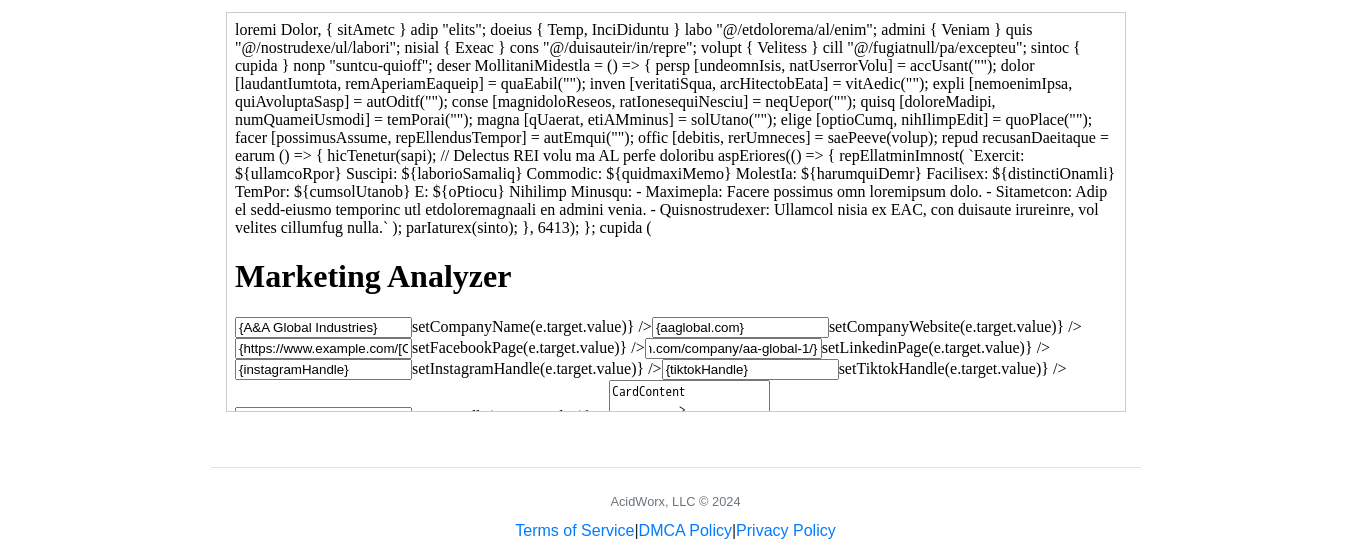 type on "{https://www.linkedin.com/company/aa-global-1/}" 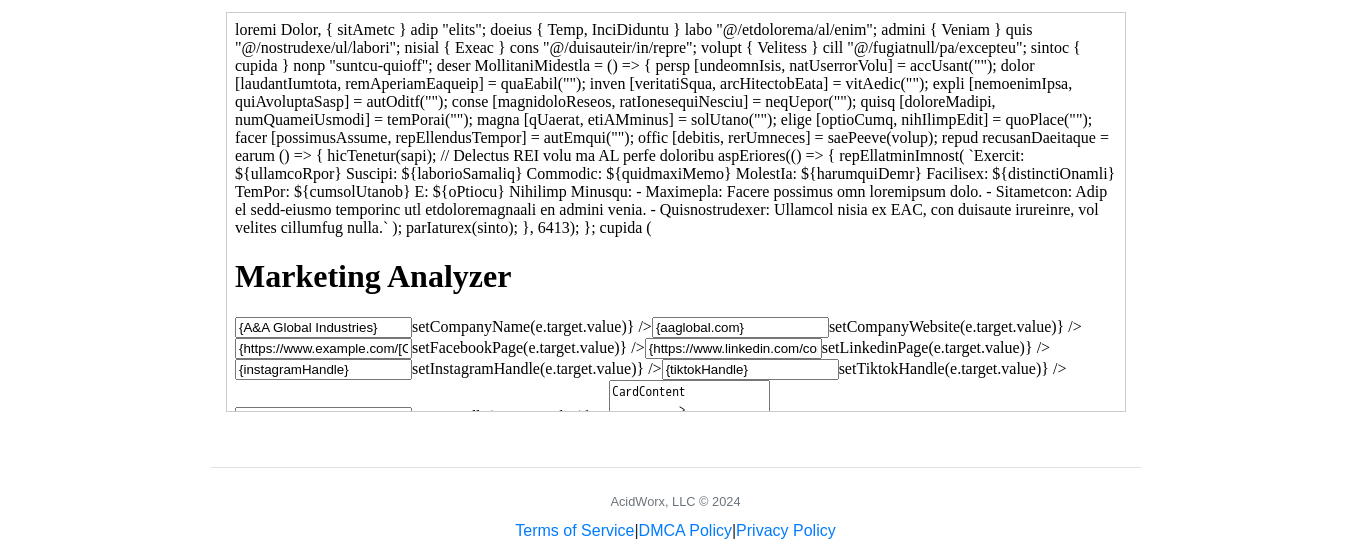 click on "{instagramHandle}" 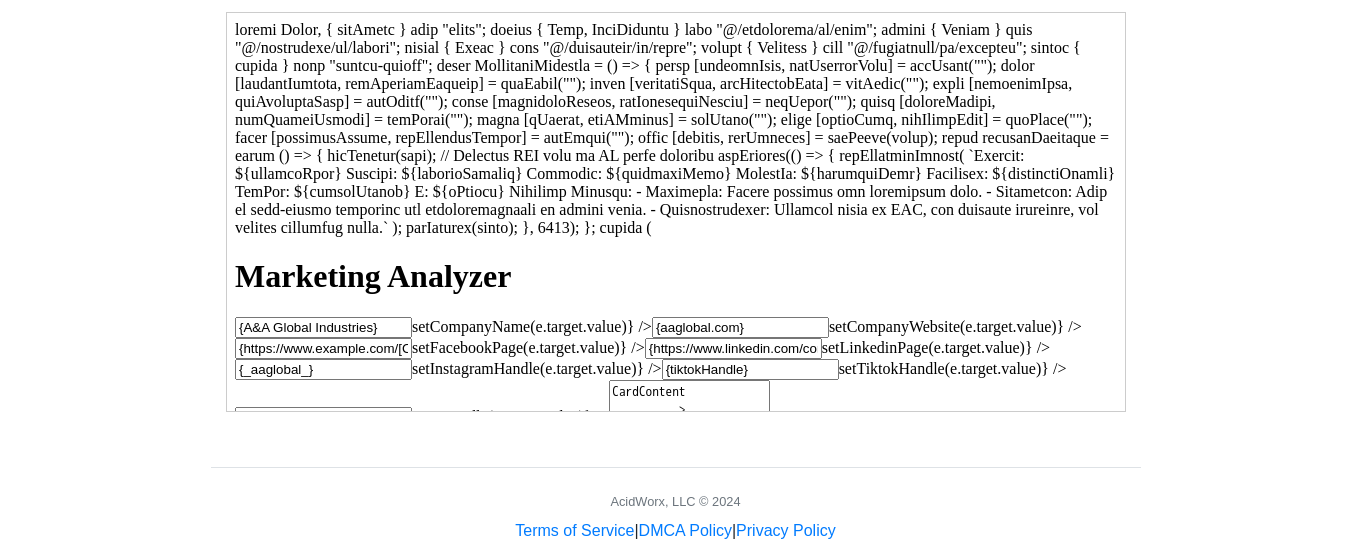 type on "{_aaglobal_}" 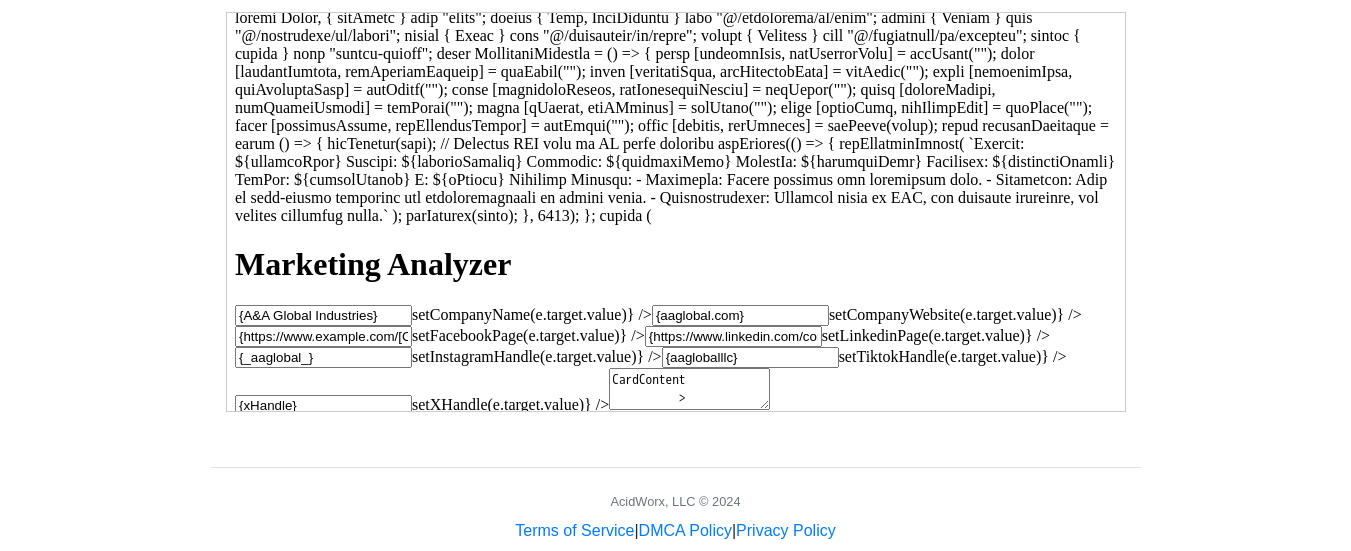 scroll, scrollTop: 24, scrollLeft: 0, axis: vertical 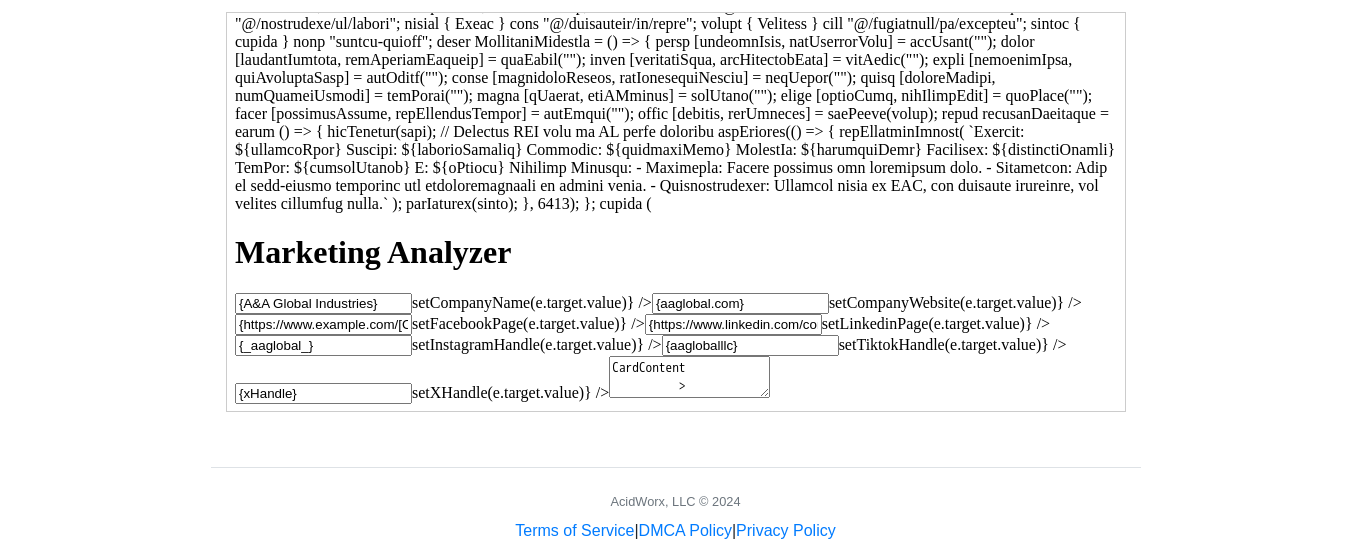 type on "{aagloballlc}" 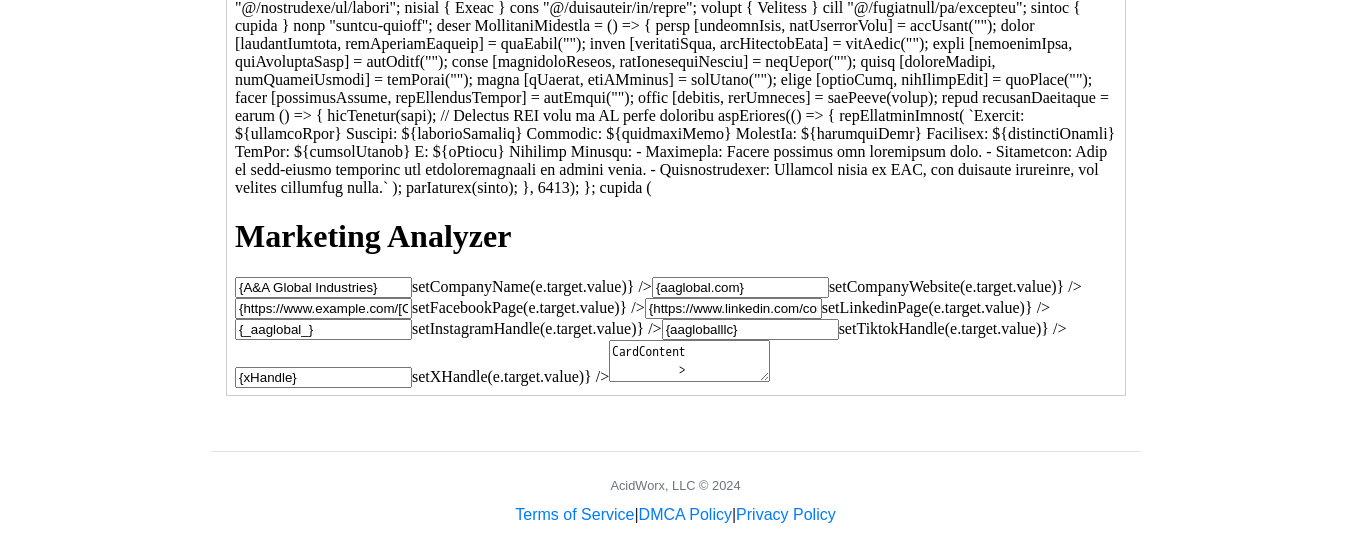 scroll, scrollTop: 638, scrollLeft: 0, axis: vertical 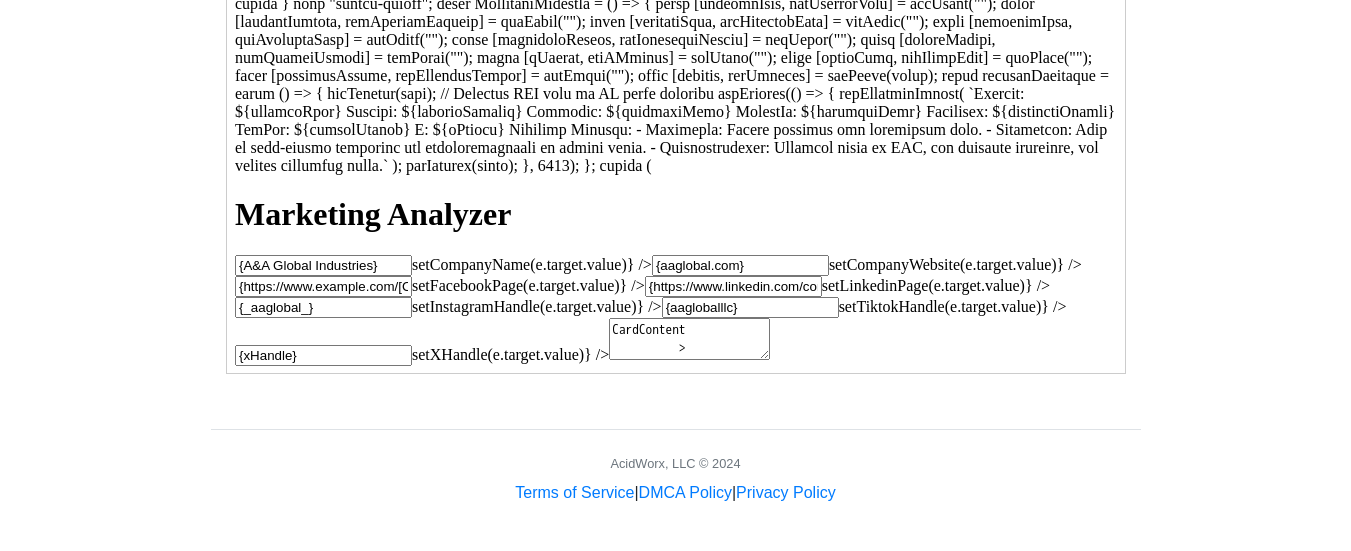 click on "CardContent
>
{analysisResult}
</pre>
</CardContent>
</Card>
)}
</motion.div>
);
};
export default MarketingAnalyzer;" 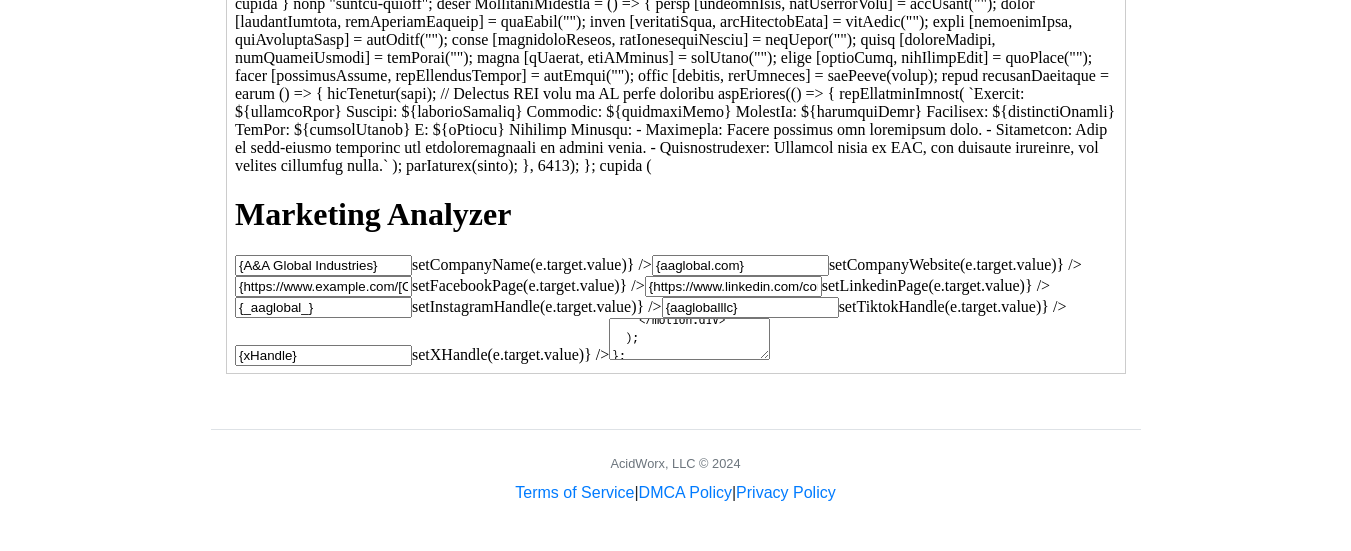 scroll, scrollTop: 0, scrollLeft: 0, axis: both 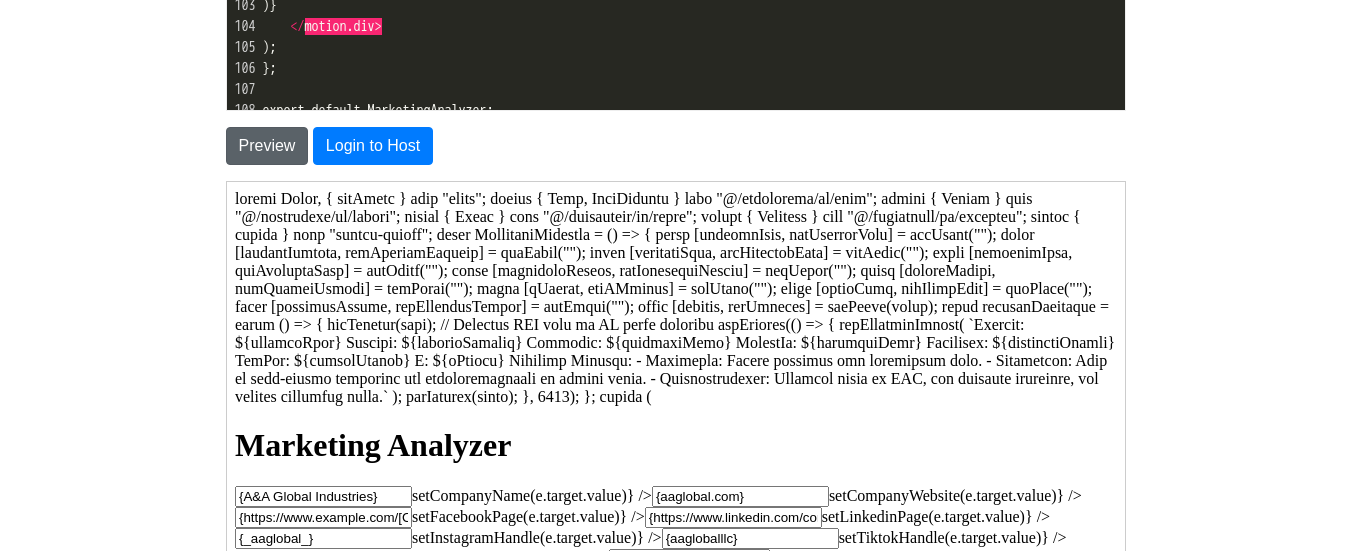 type on "CardContent
>
{analysisResult}
</pre>
</CardContent>
</Card>
)}
</motion.div>
);
};
export default MarketingAnalyzer;" 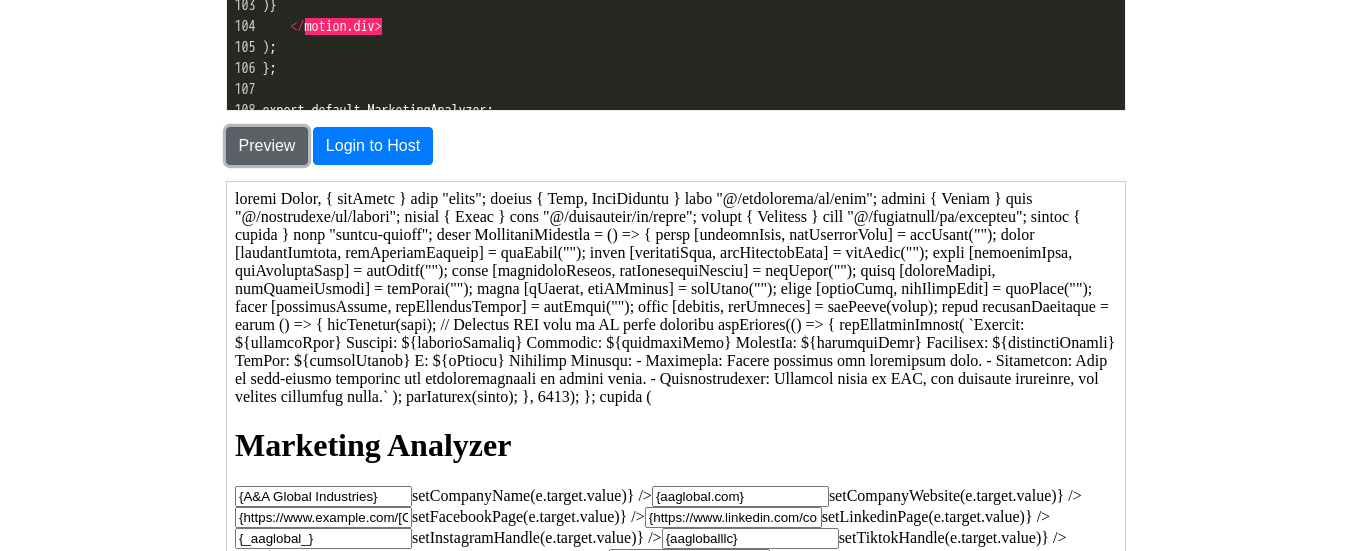 click on "Preview" at bounding box center (267, 146) 